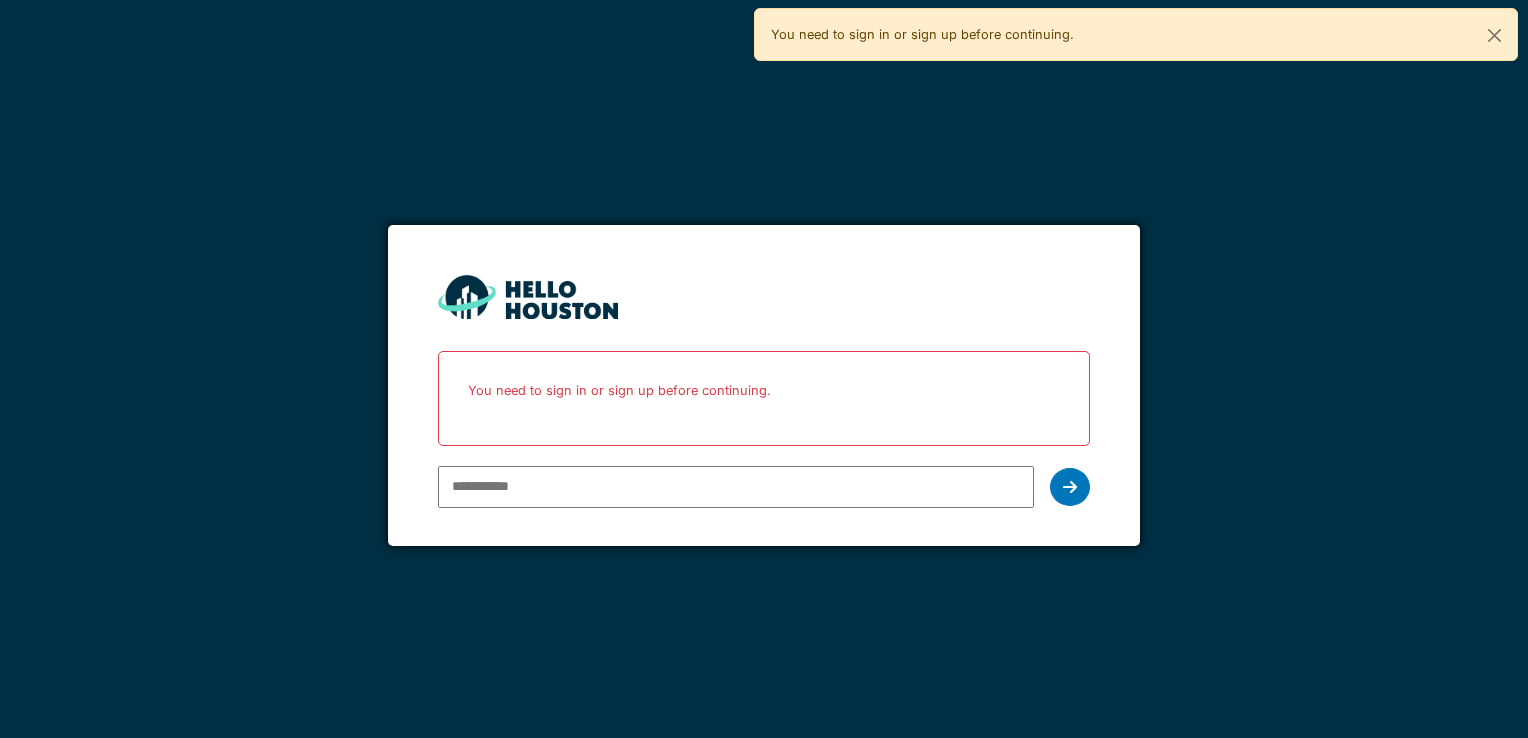scroll, scrollTop: 0, scrollLeft: 0, axis: both 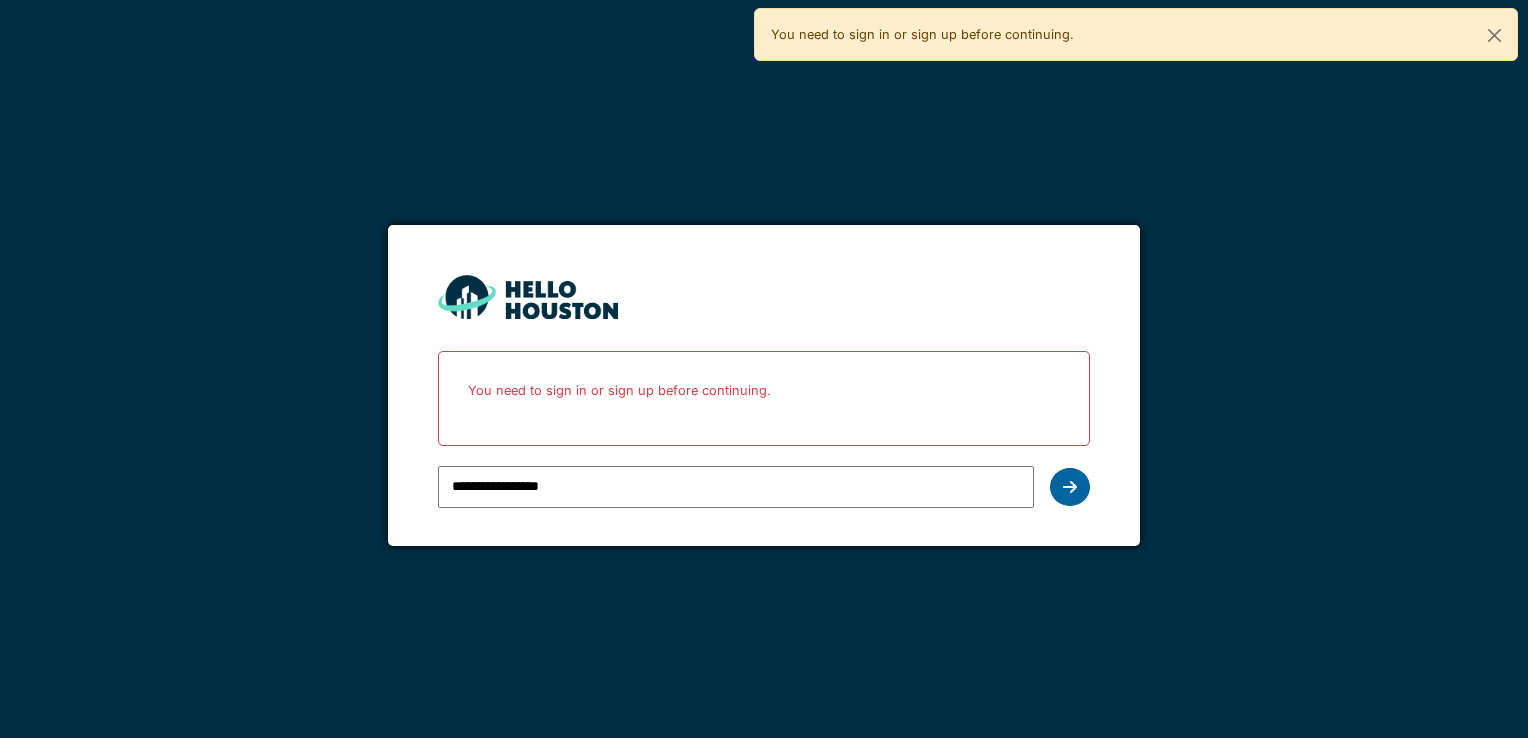 click at bounding box center [1070, 487] 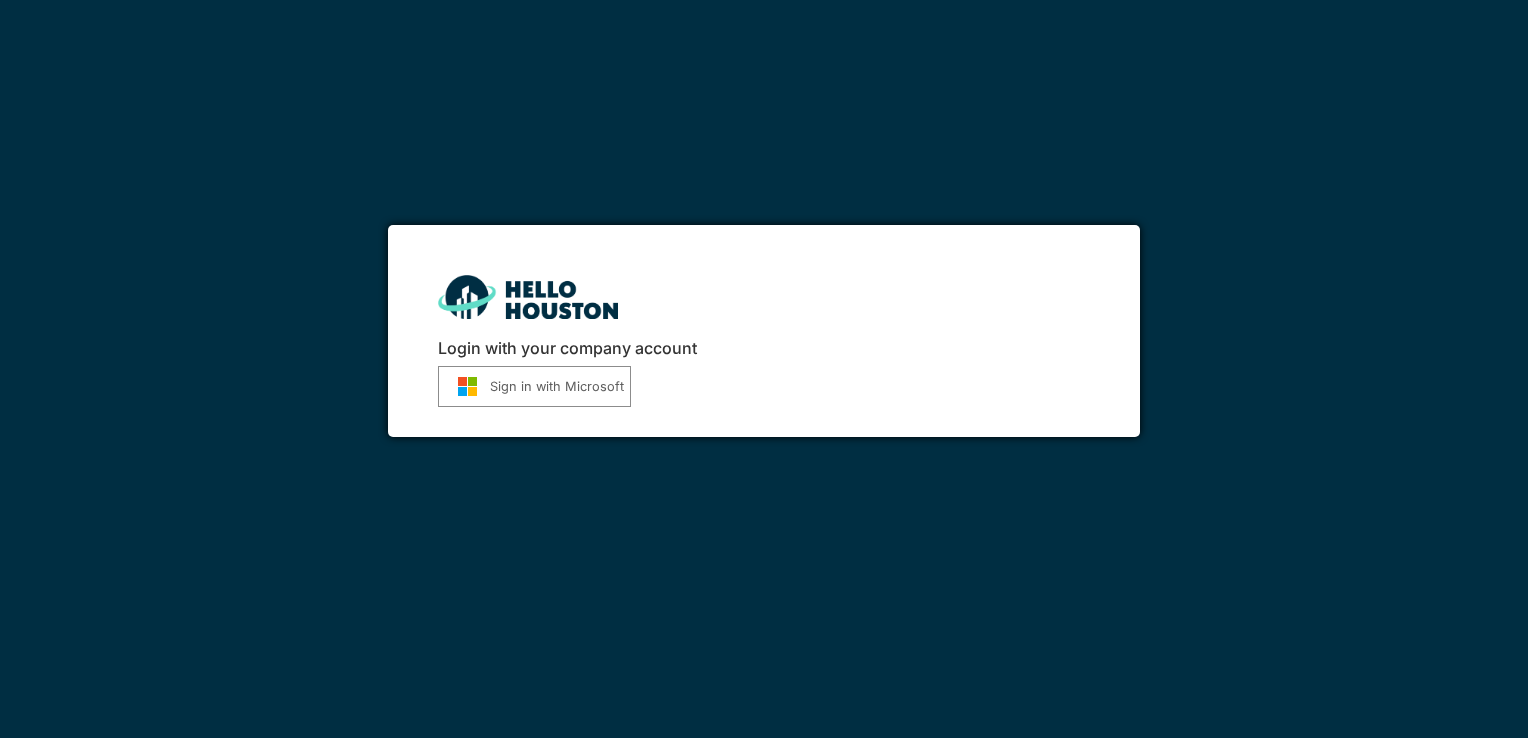 scroll, scrollTop: 0, scrollLeft: 0, axis: both 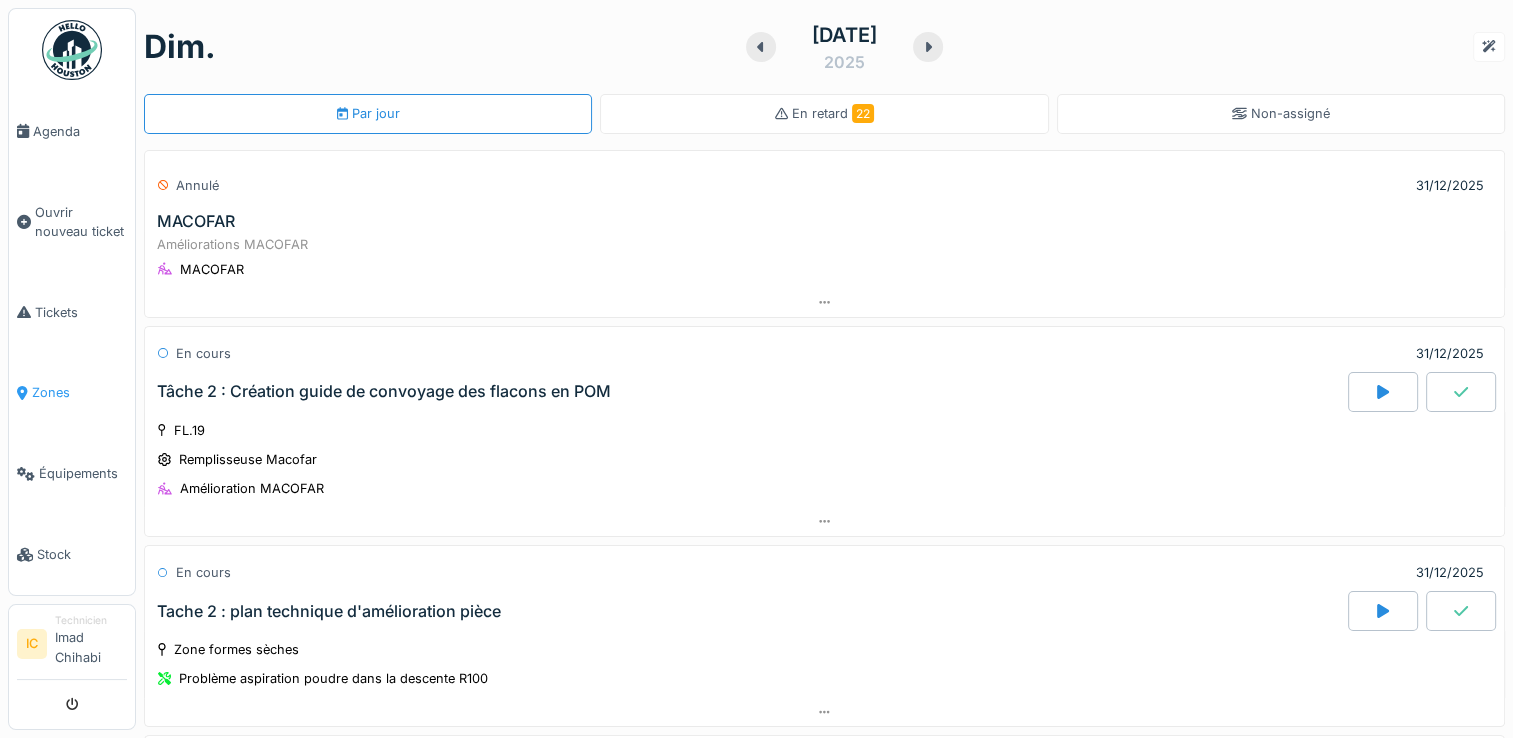 click on "Zones" at bounding box center (79, 392) 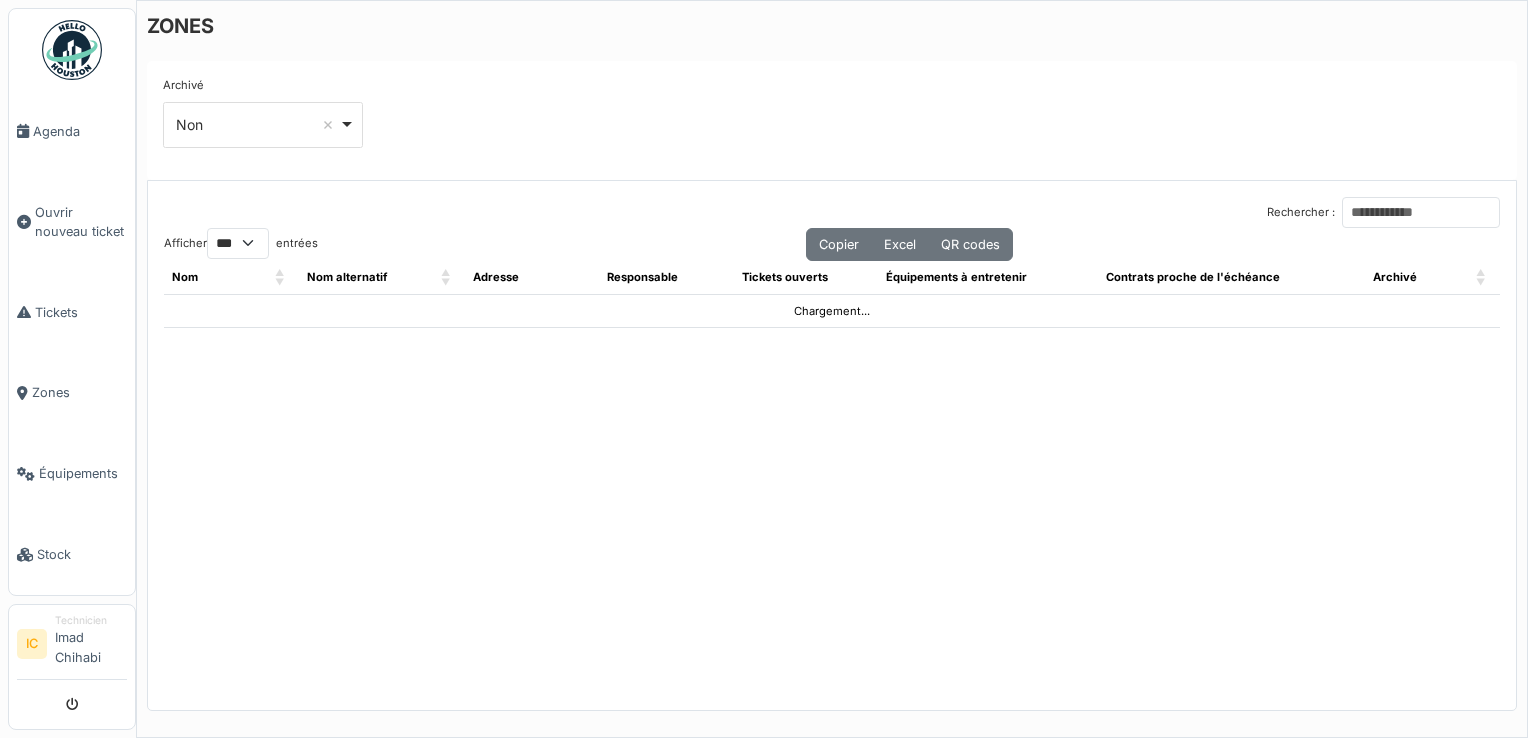 select on "***" 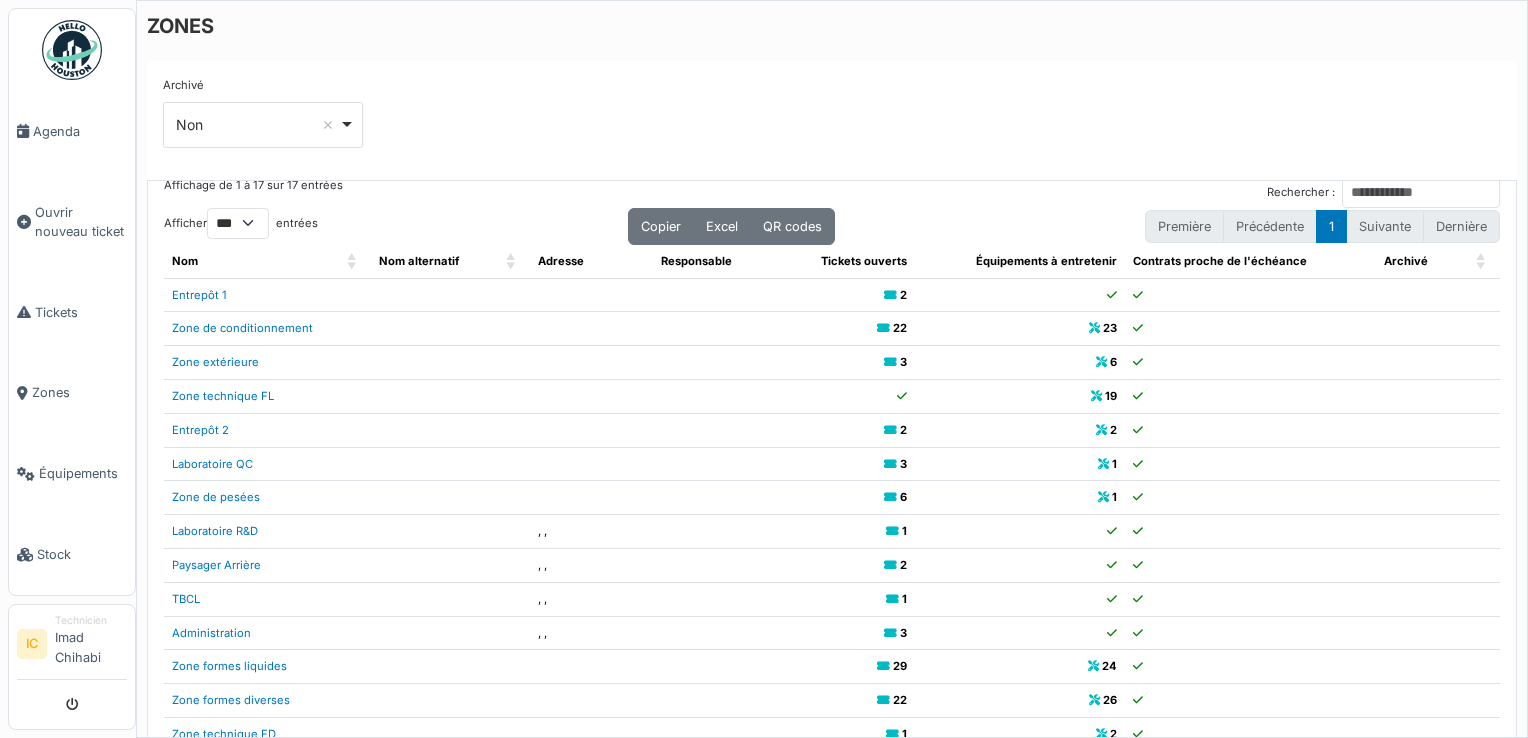 scroll, scrollTop: 32, scrollLeft: 0, axis: vertical 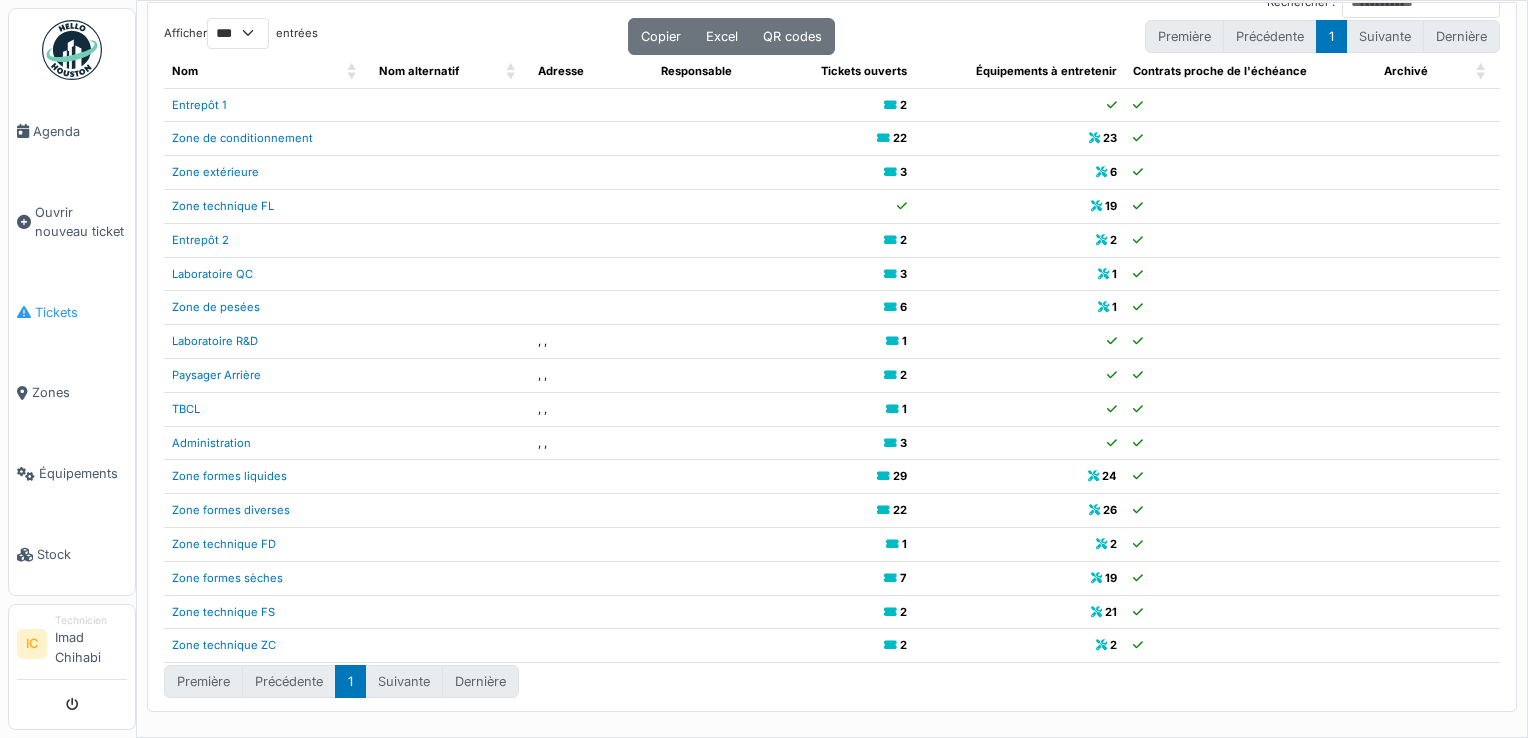 click on "Tickets" at bounding box center [81, 312] 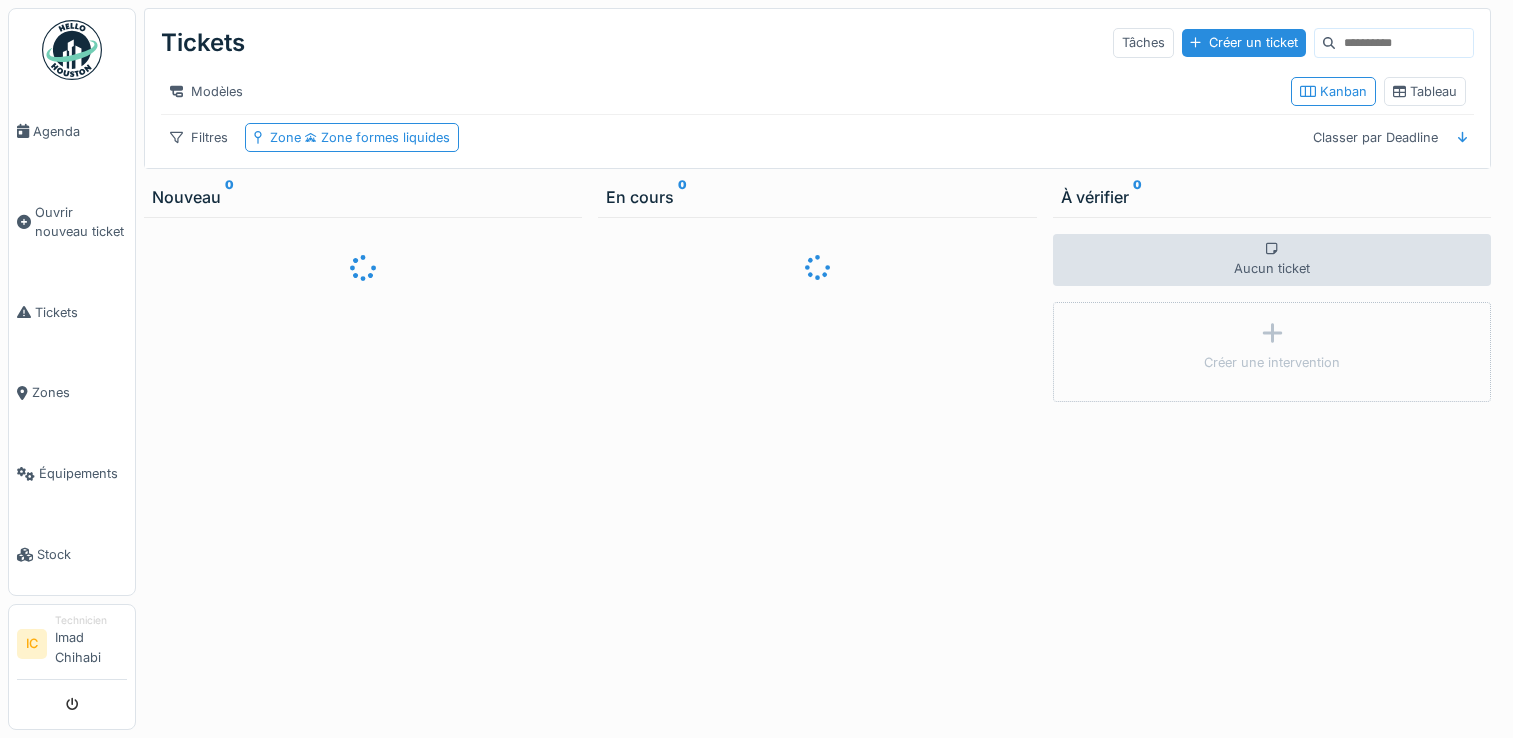 scroll, scrollTop: 0, scrollLeft: 0, axis: both 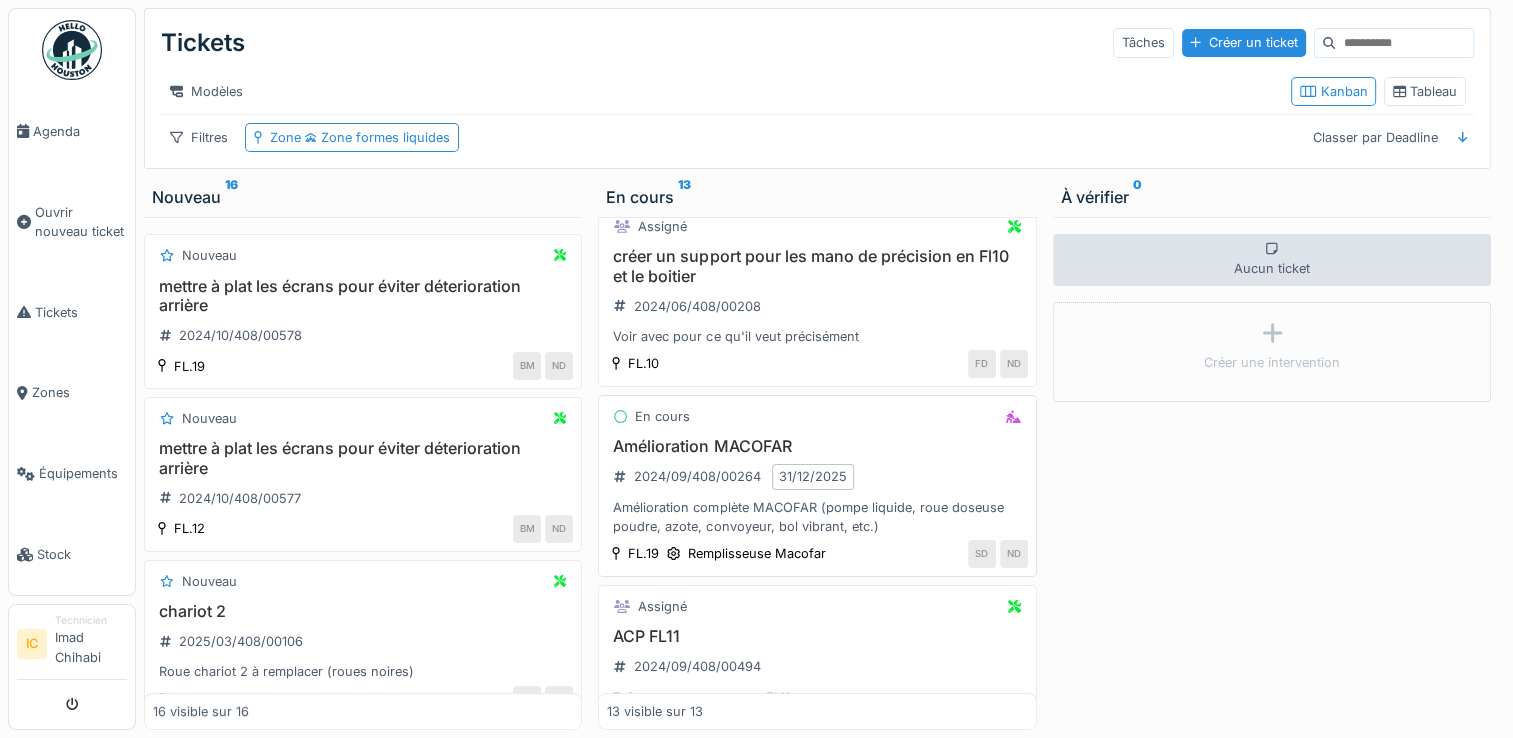 click on "Amélioration MACOFAR" at bounding box center (817, 446) 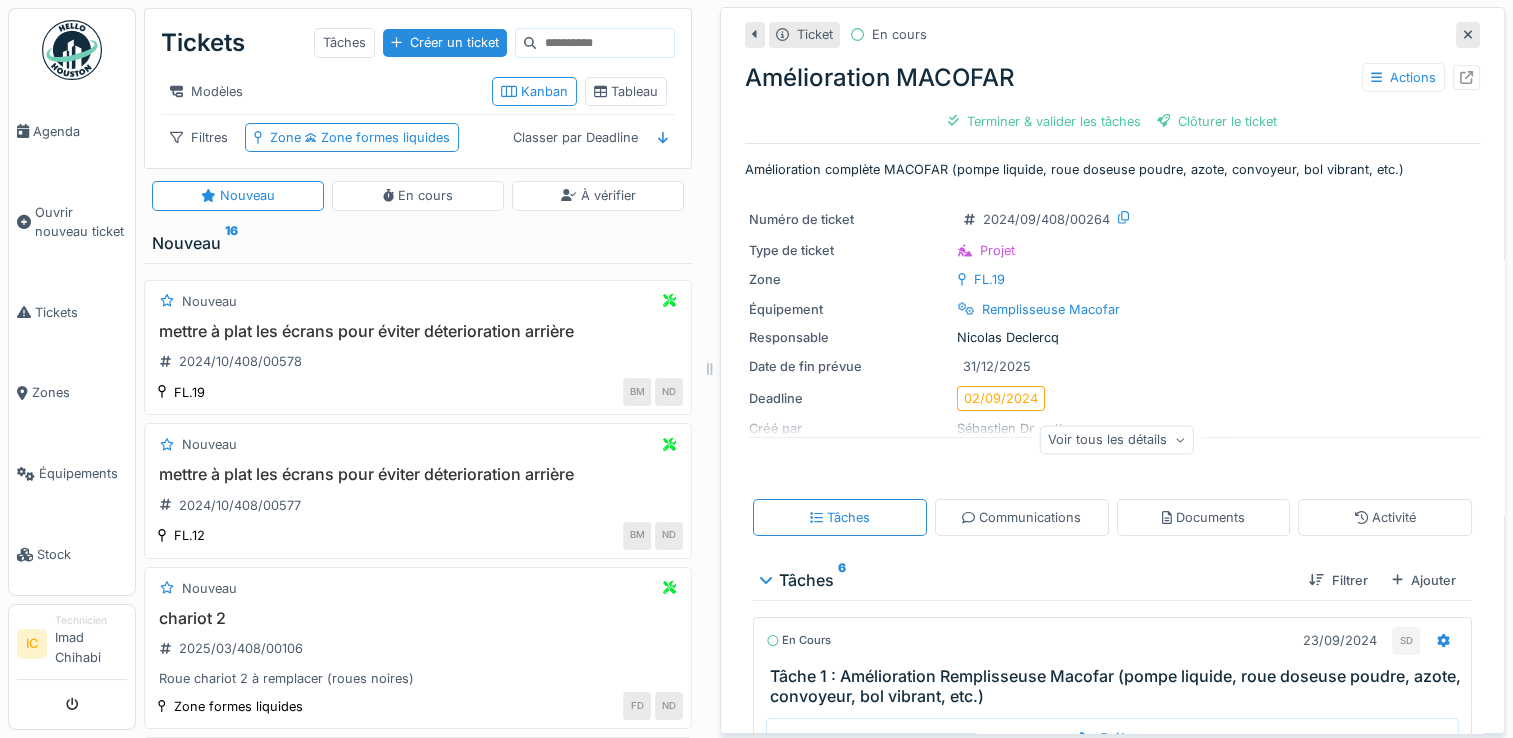 scroll, scrollTop: 0, scrollLeft: 0, axis: both 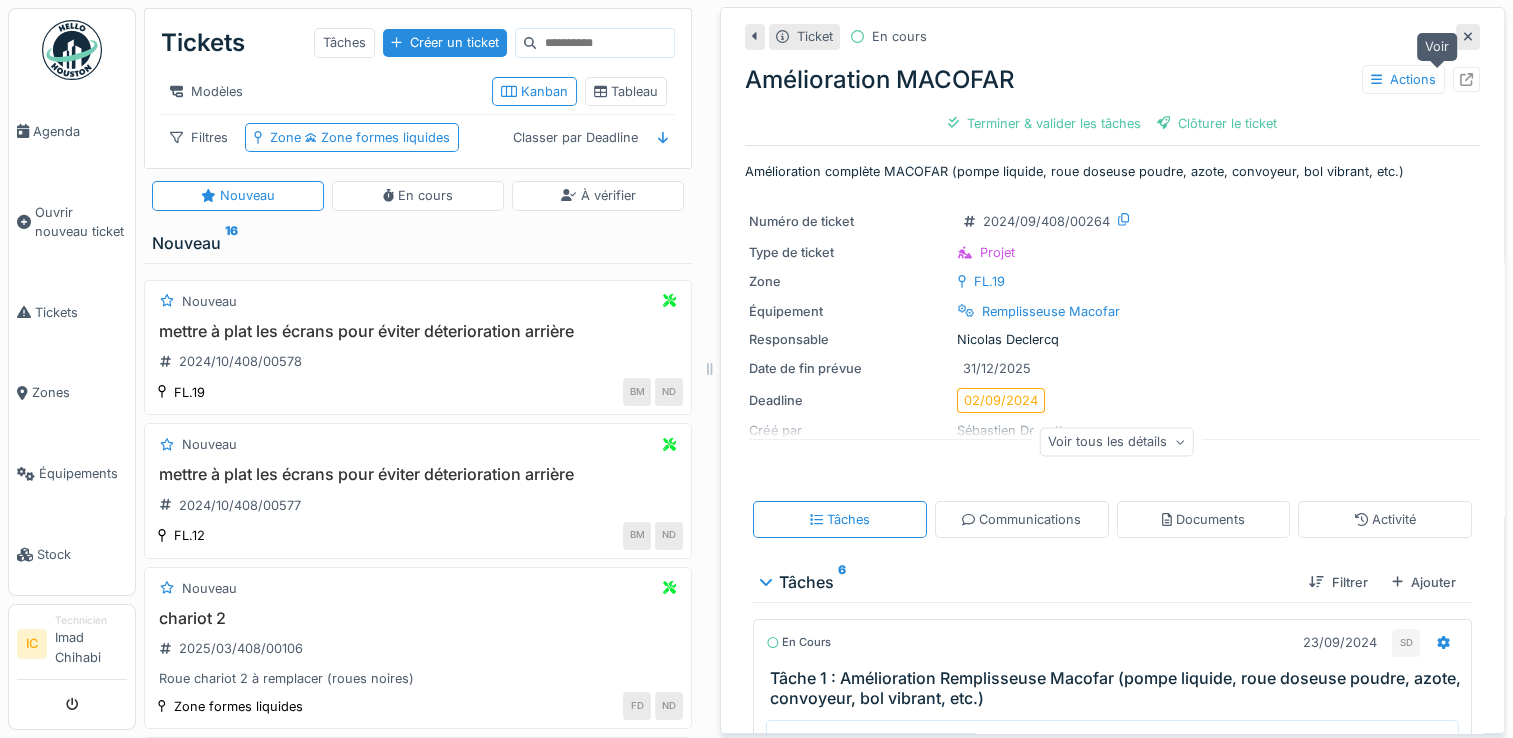 click 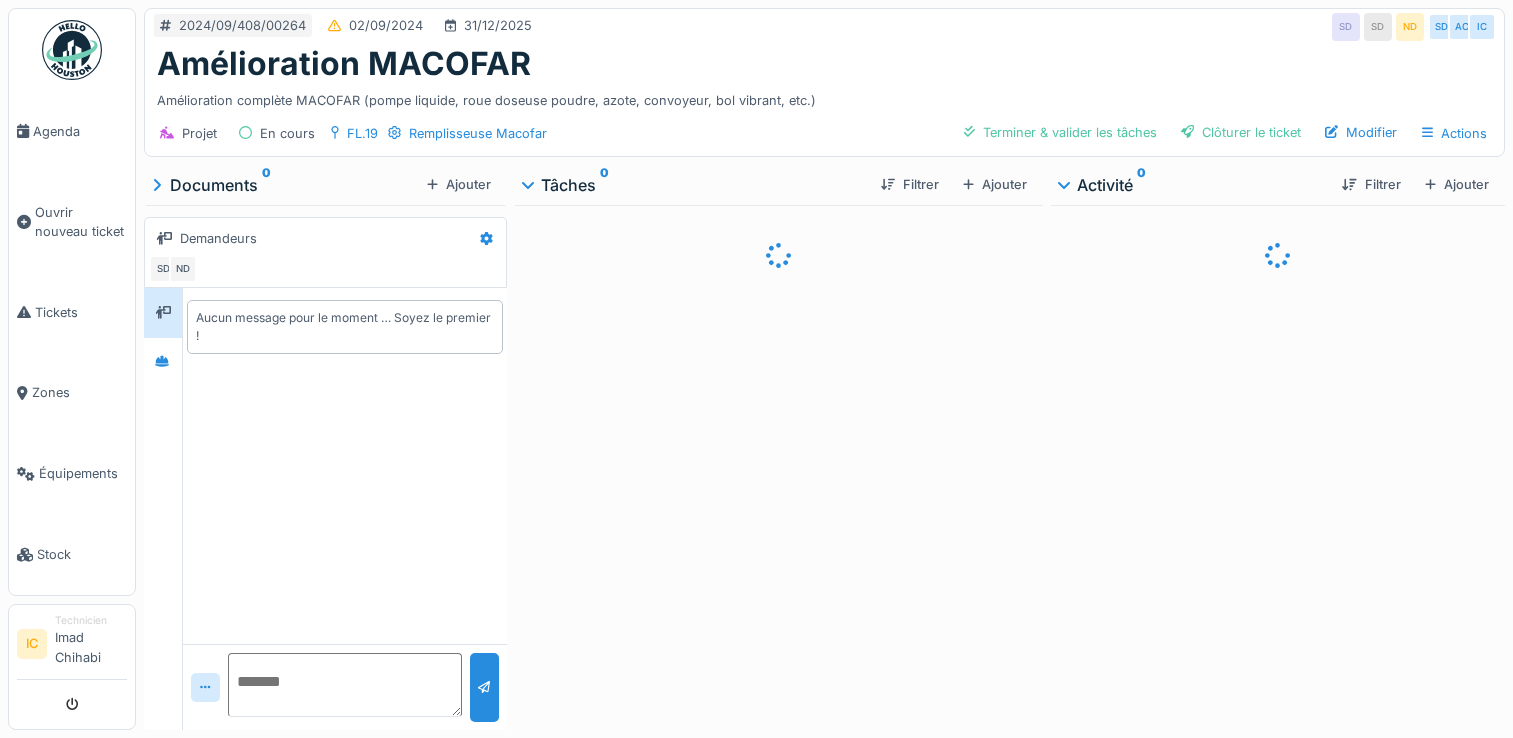 scroll, scrollTop: 0, scrollLeft: 0, axis: both 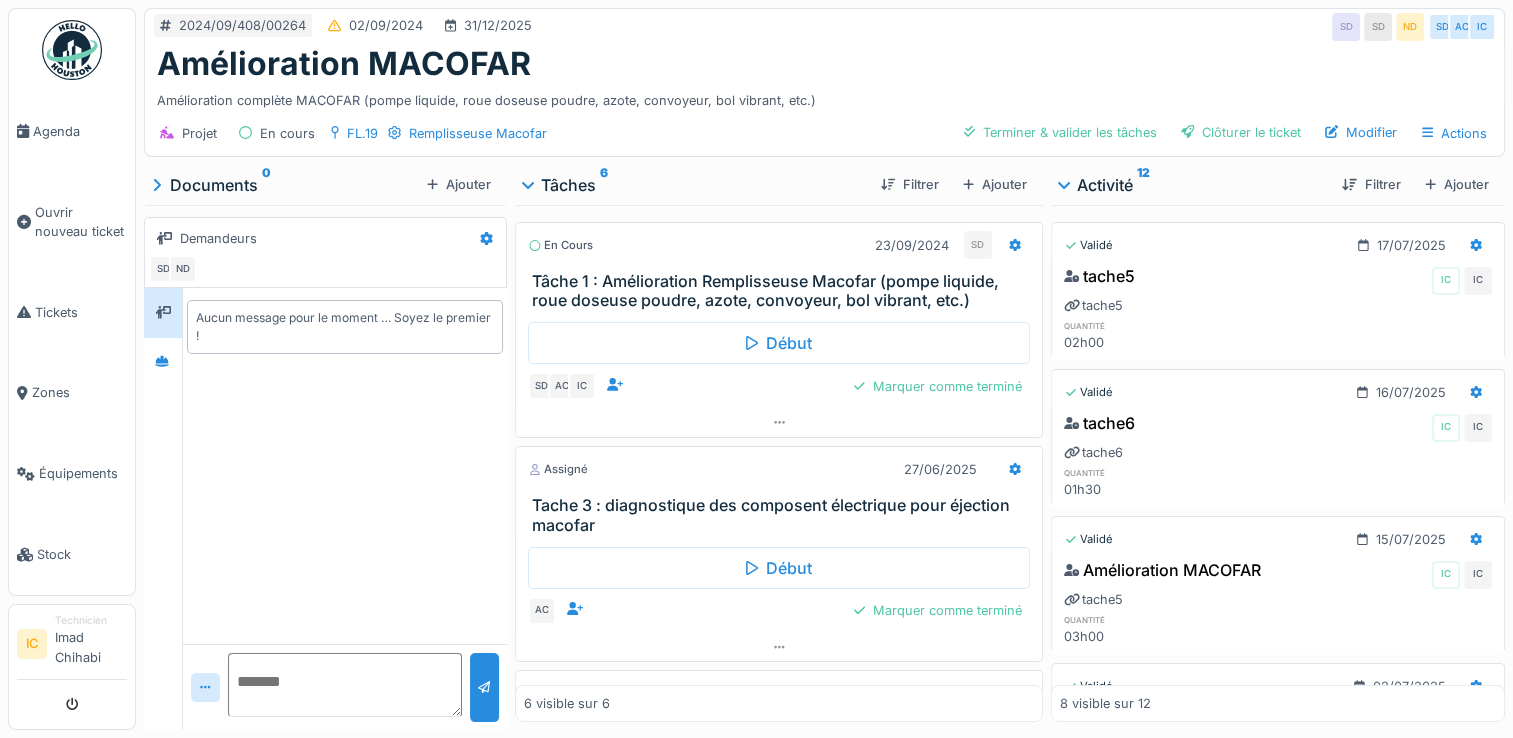 click on "2024/09/408/00264 02/09/2024 31/12/2025 SD SD ND SD AC IC" at bounding box center (824, 27) 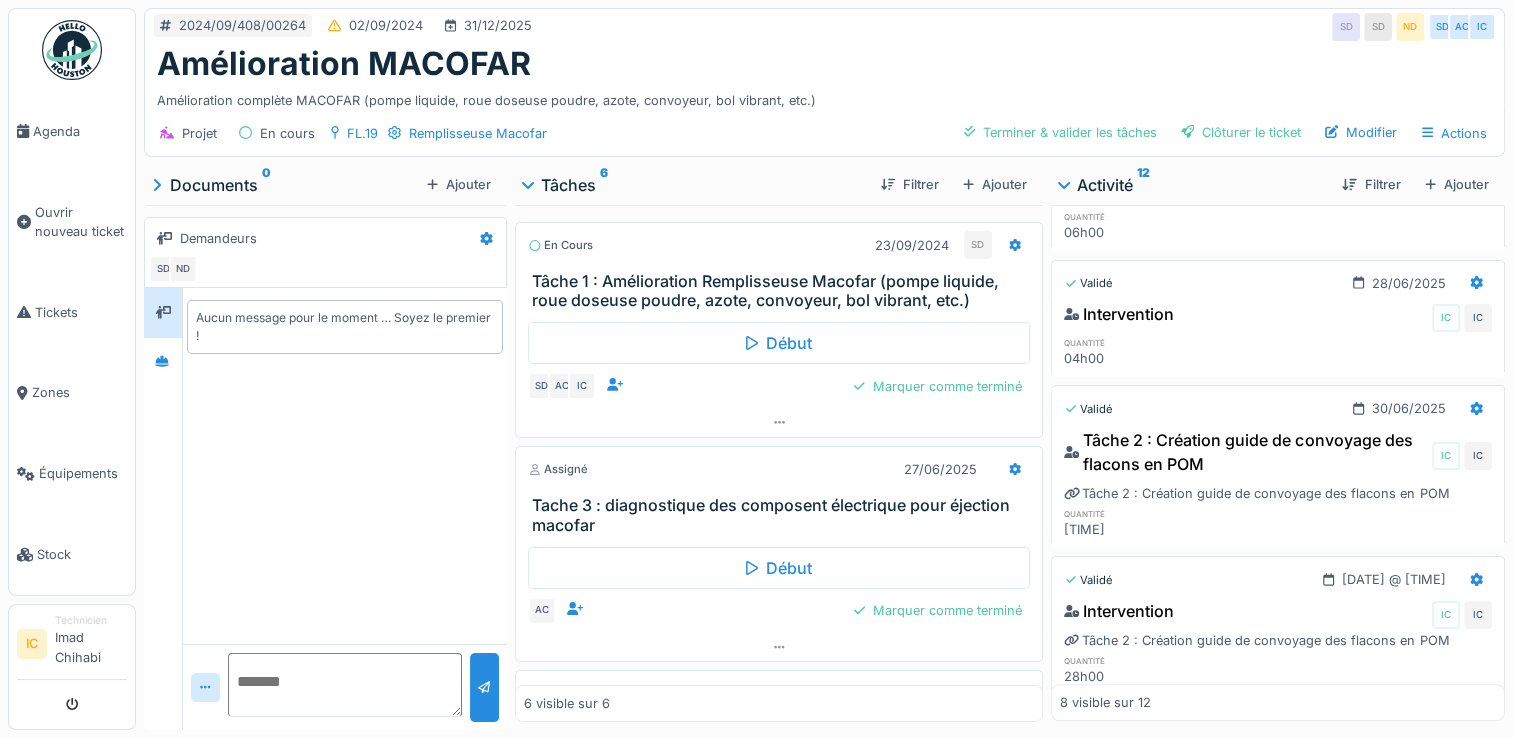 scroll, scrollTop: 740, scrollLeft: 0, axis: vertical 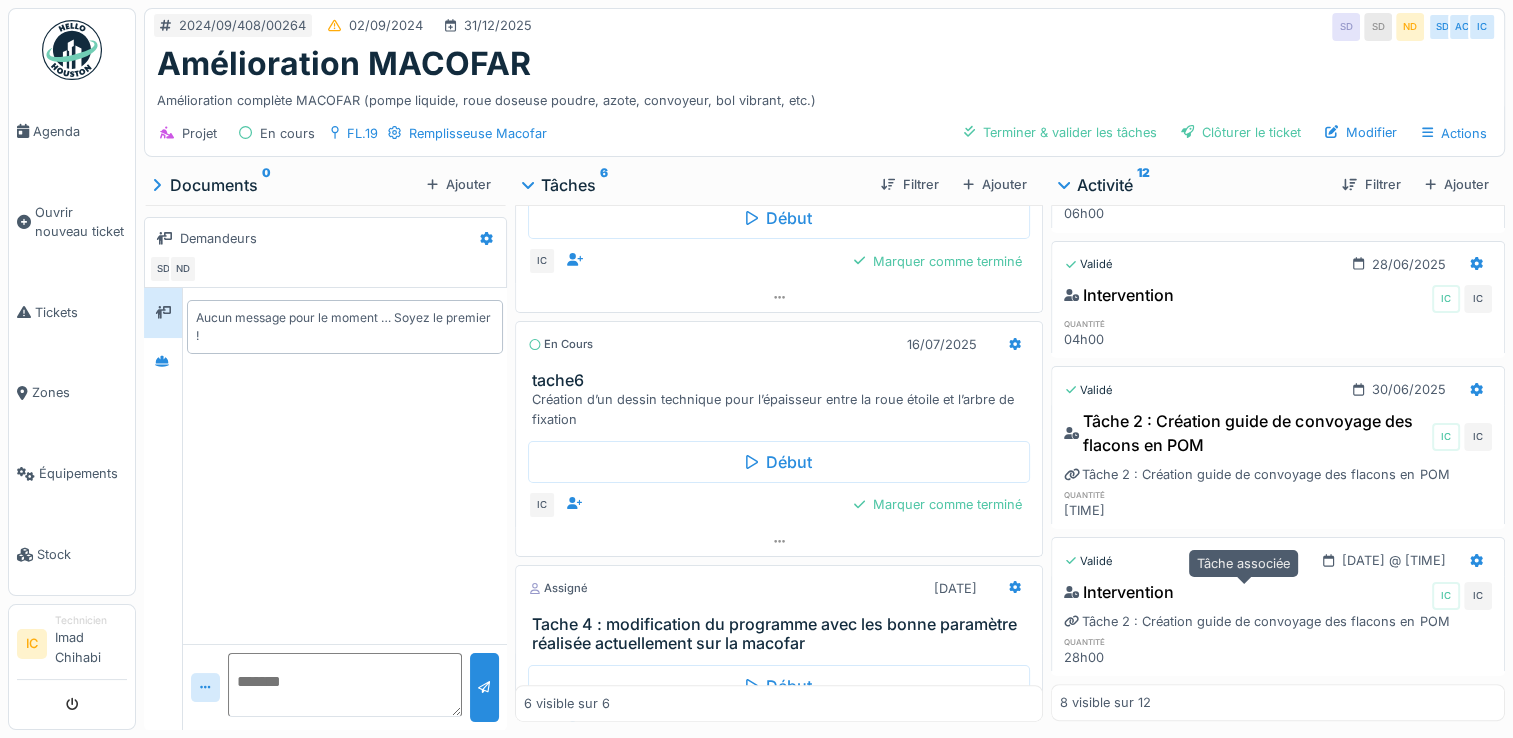 click on "Tâche 2 : Création guide de convoyage des flacons en POM" at bounding box center (1256, 621) 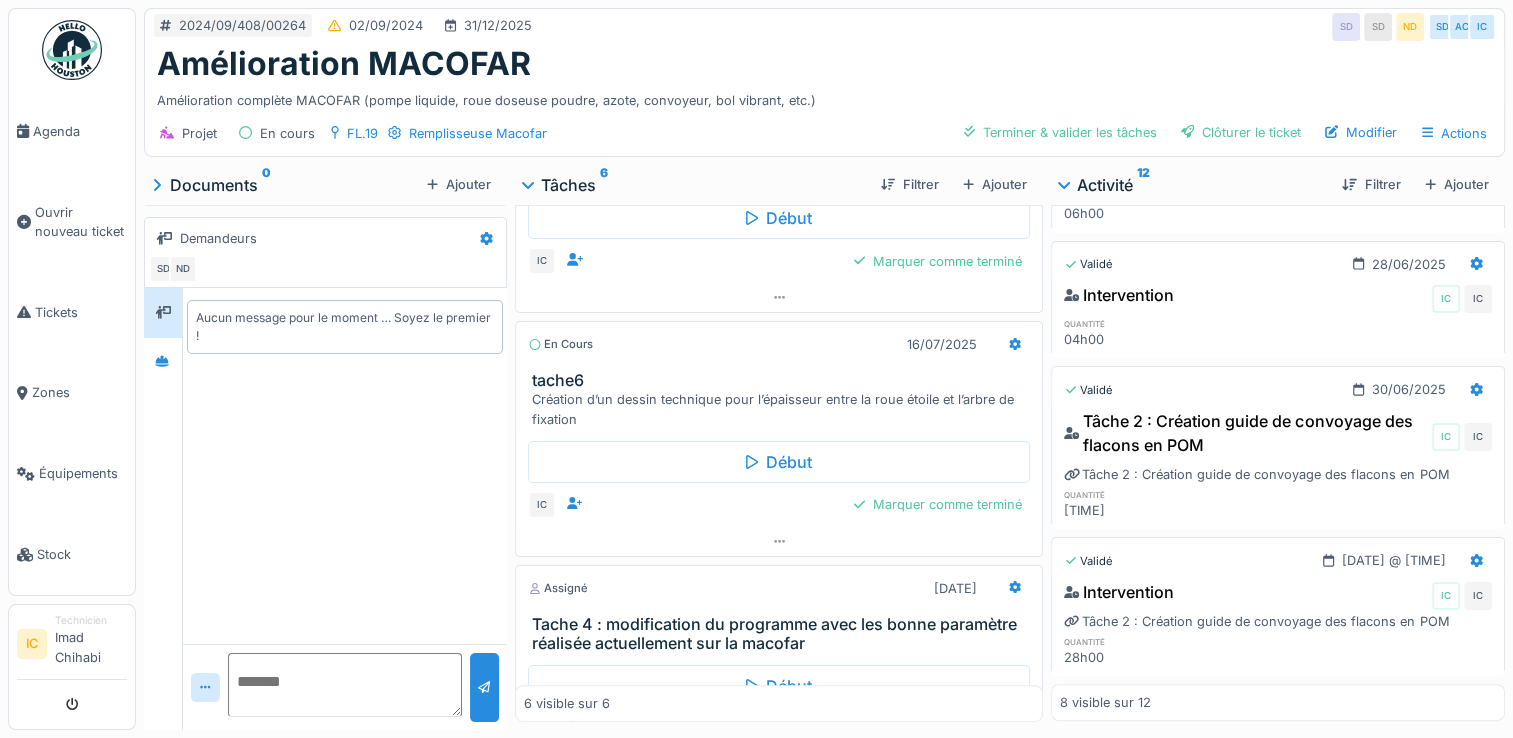 click at bounding box center [1284, 641] 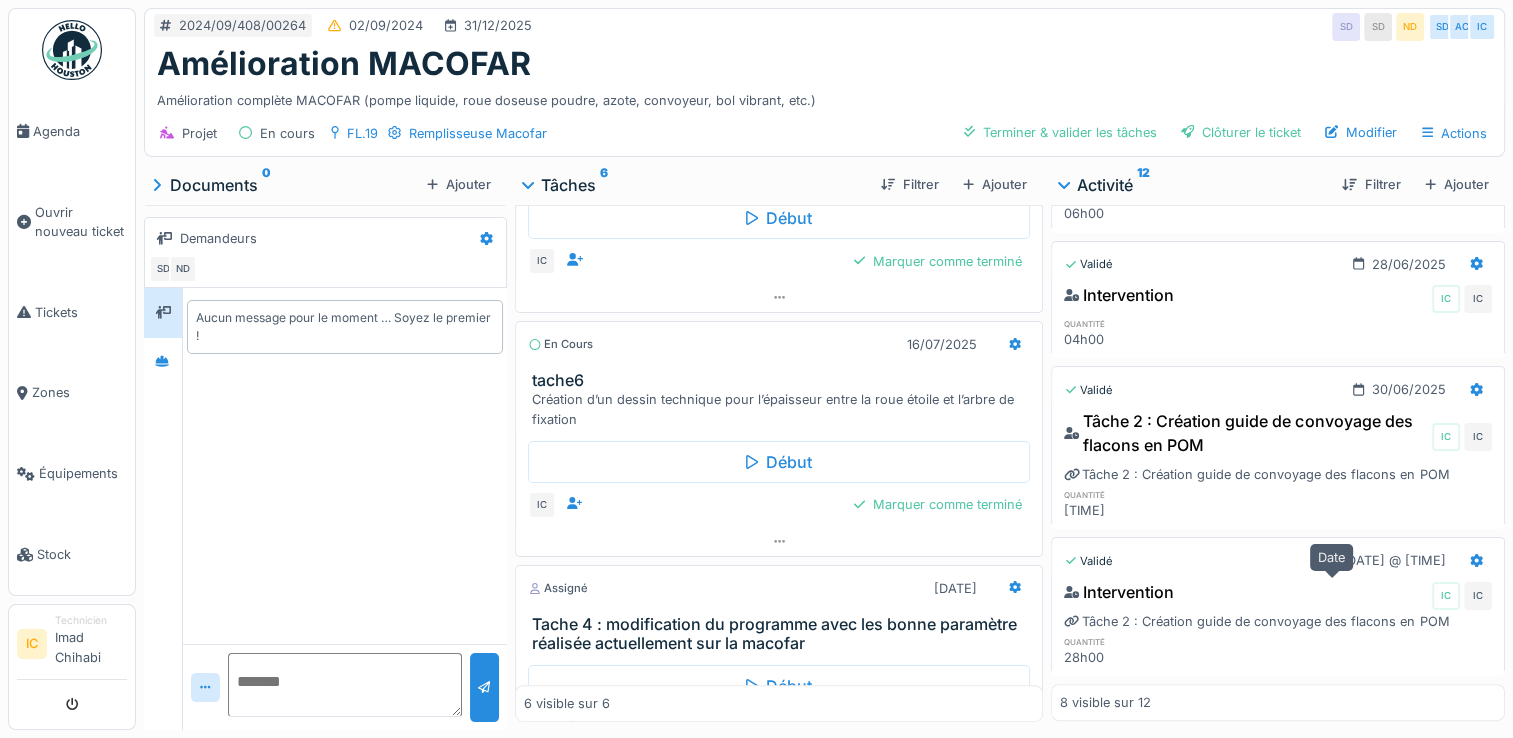 scroll, scrollTop: 540, scrollLeft: 0, axis: vertical 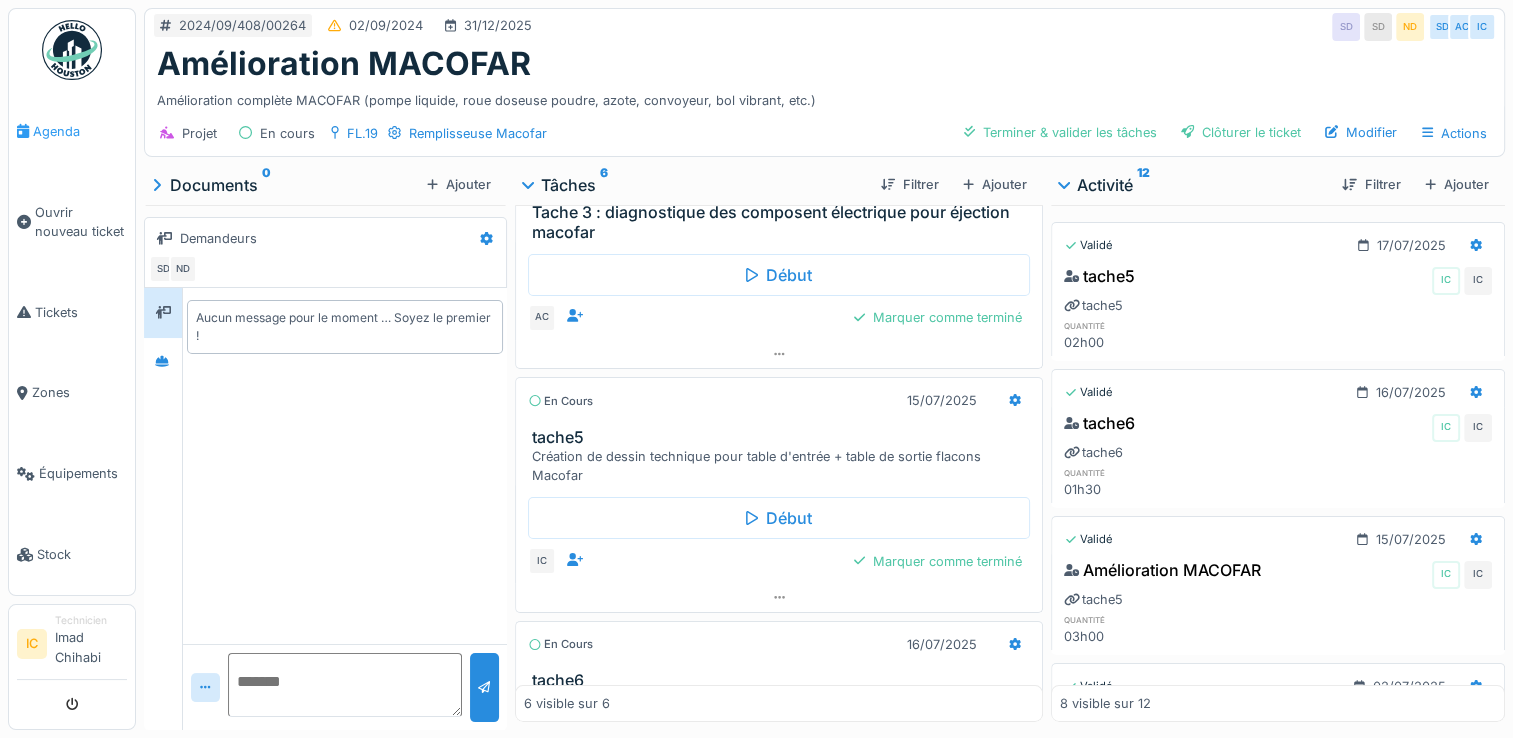 click on "Agenda" at bounding box center [80, 131] 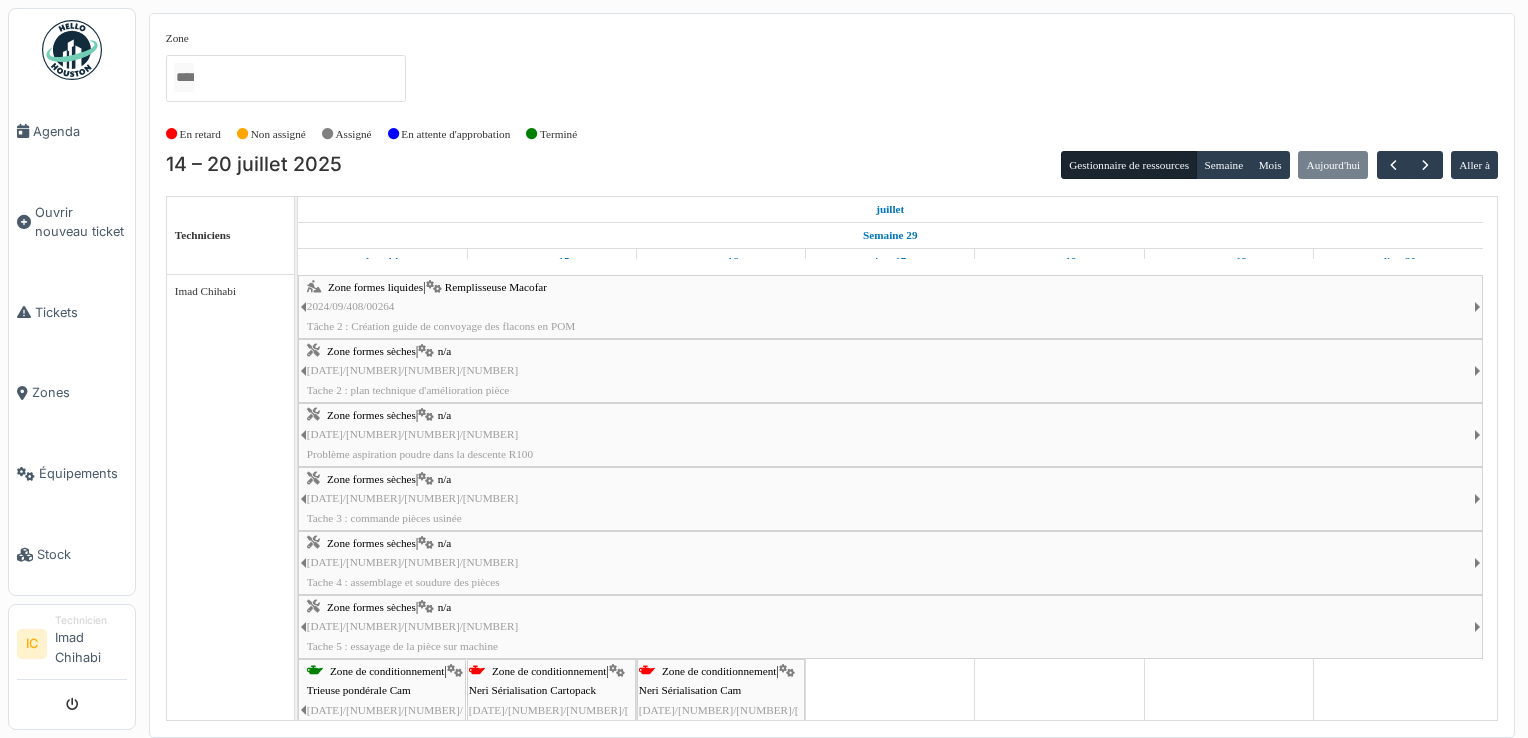 scroll, scrollTop: 0, scrollLeft: 0, axis: both 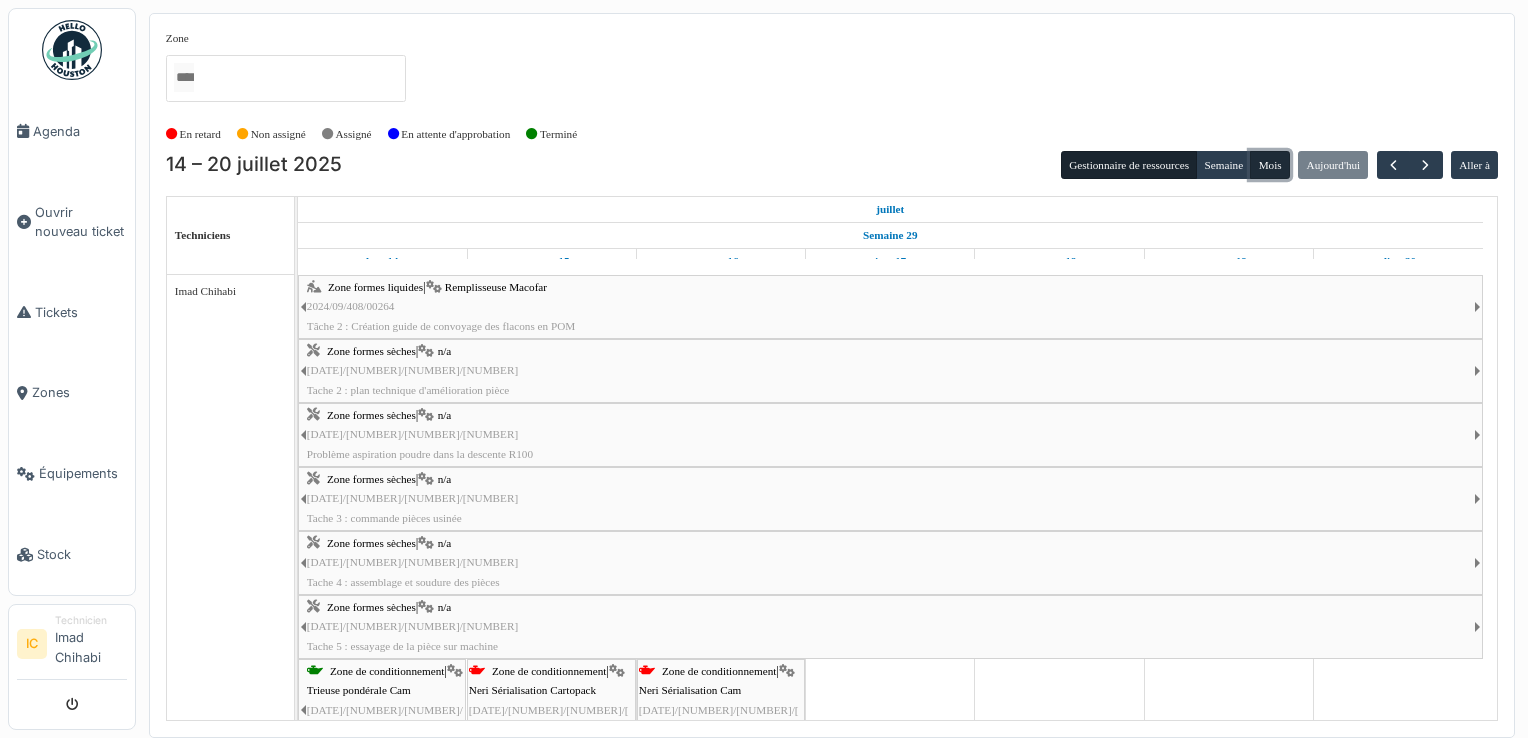 click on "Mois" at bounding box center (1270, 165) 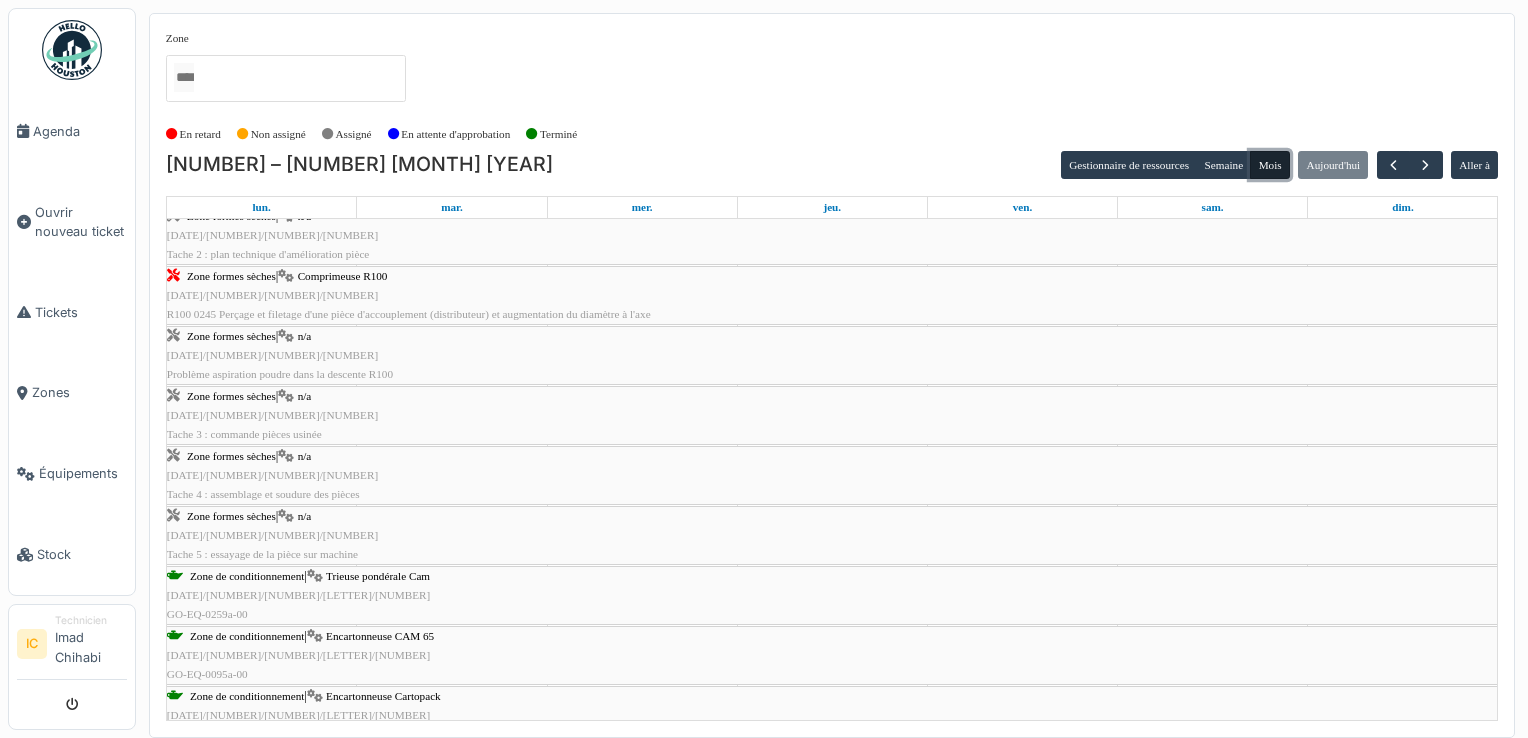 scroll, scrollTop: 200, scrollLeft: 0, axis: vertical 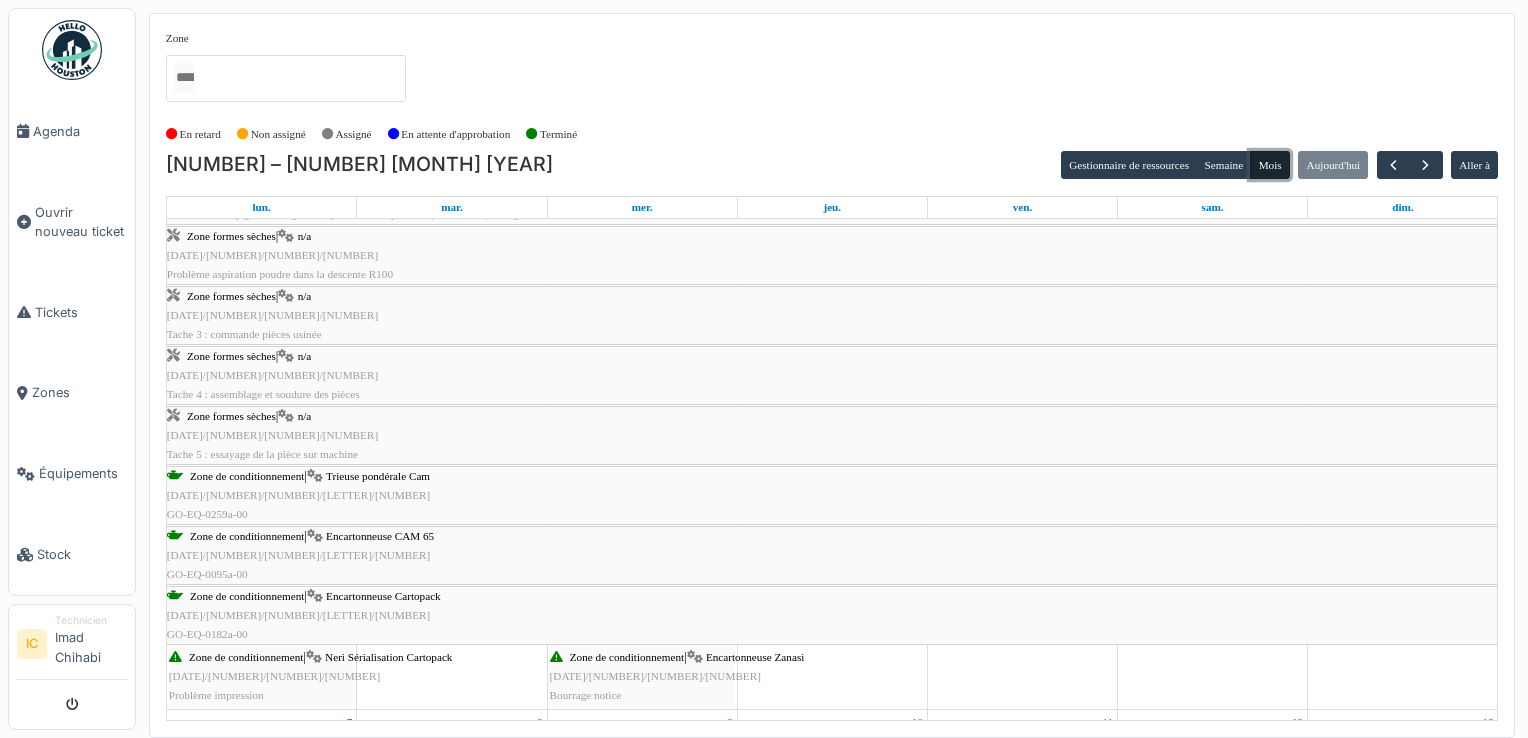 click on "Zone de conditionnement
|     Trieuse pondérale Cam
2025/08/408/M/00069
GO-EQ-0259a-00" at bounding box center (832, 496) 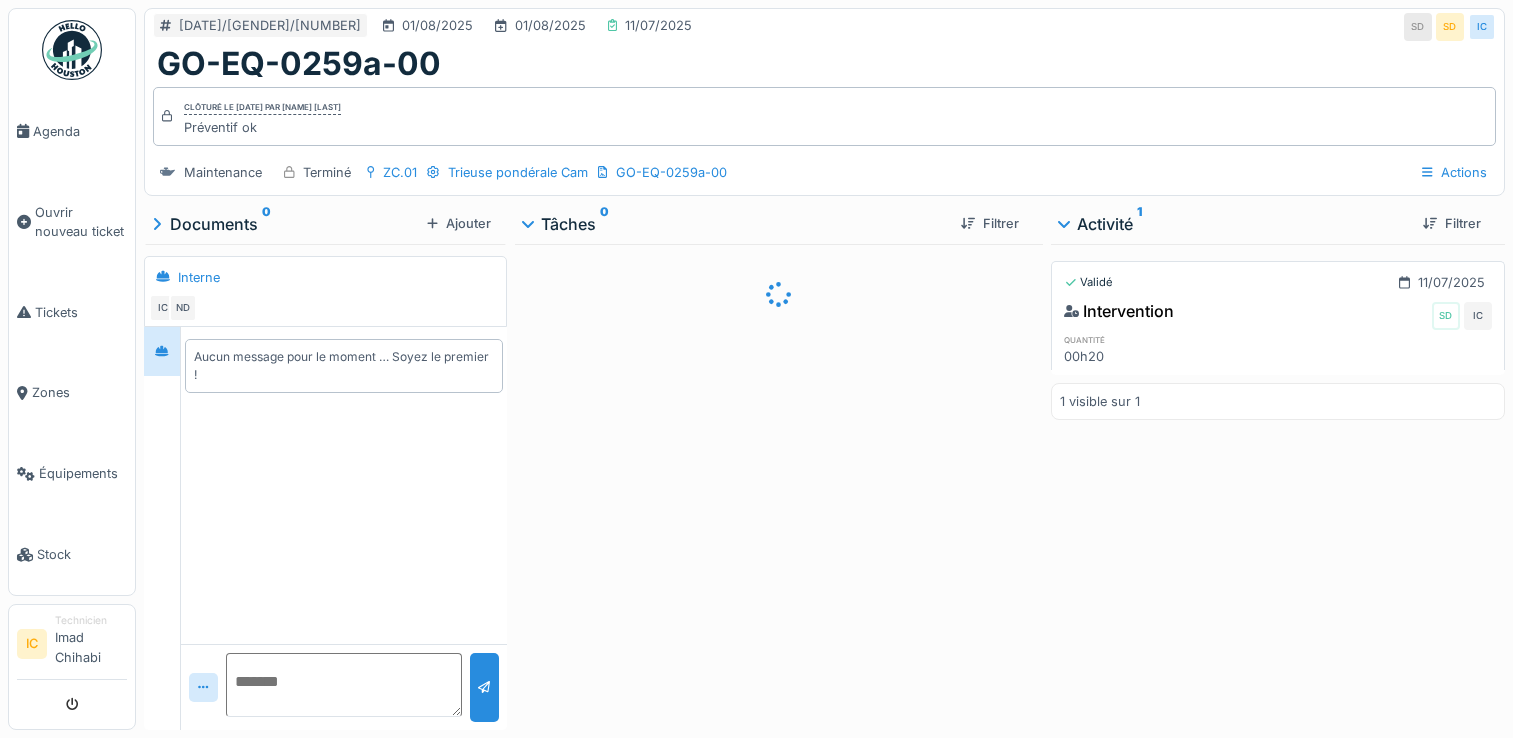 scroll, scrollTop: 0, scrollLeft: 0, axis: both 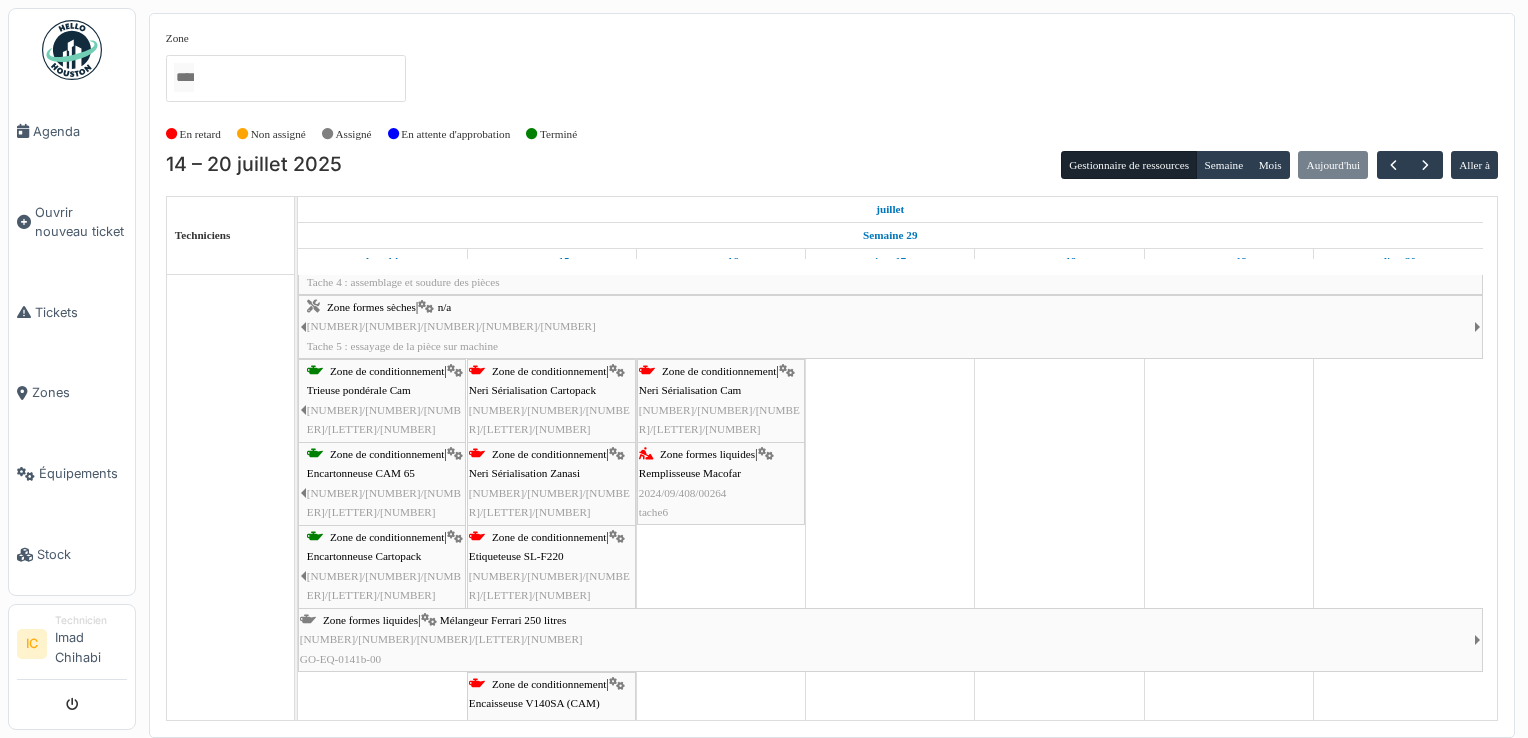 click on "Encartonneuse CAM 65" at bounding box center [361, 473] 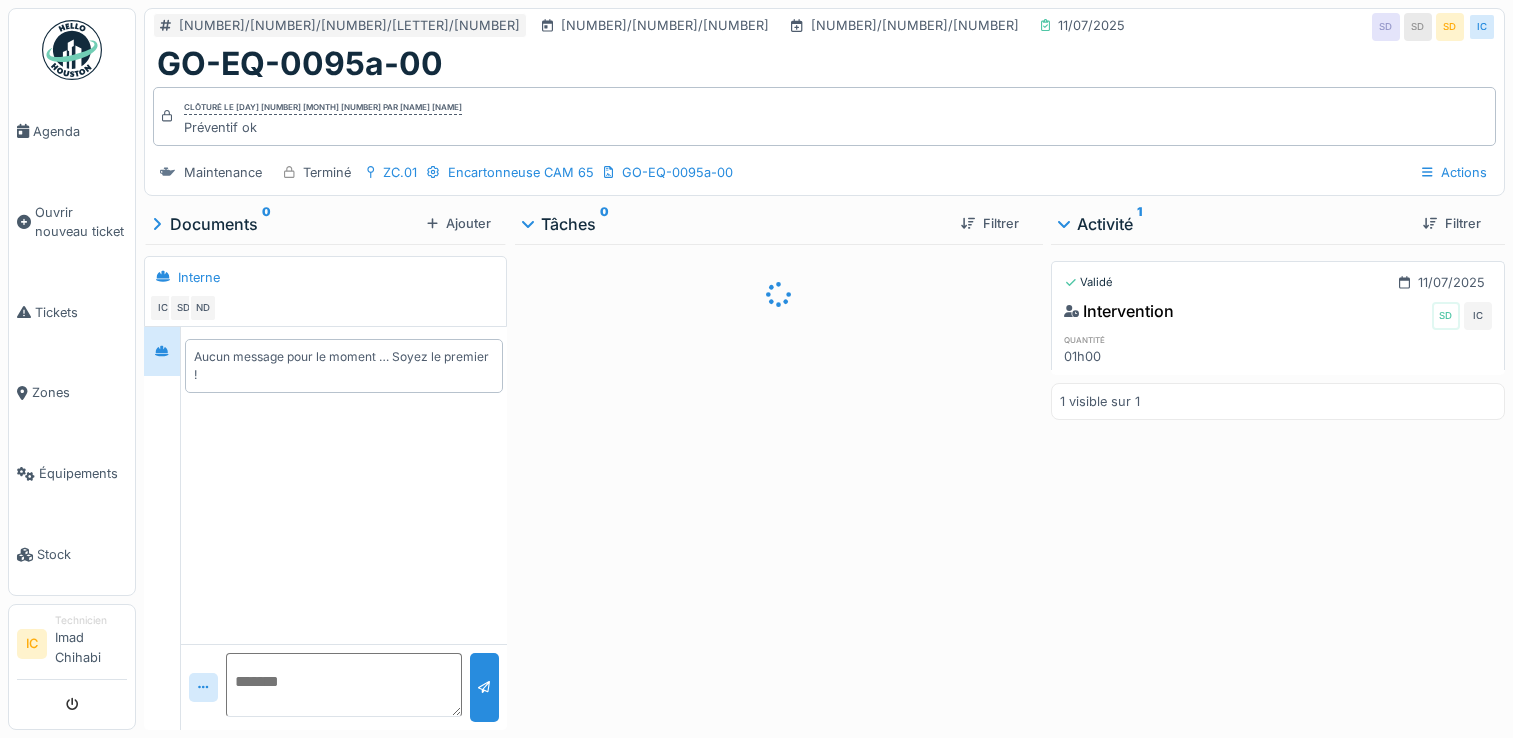 scroll, scrollTop: 0, scrollLeft: 0, axis: both 